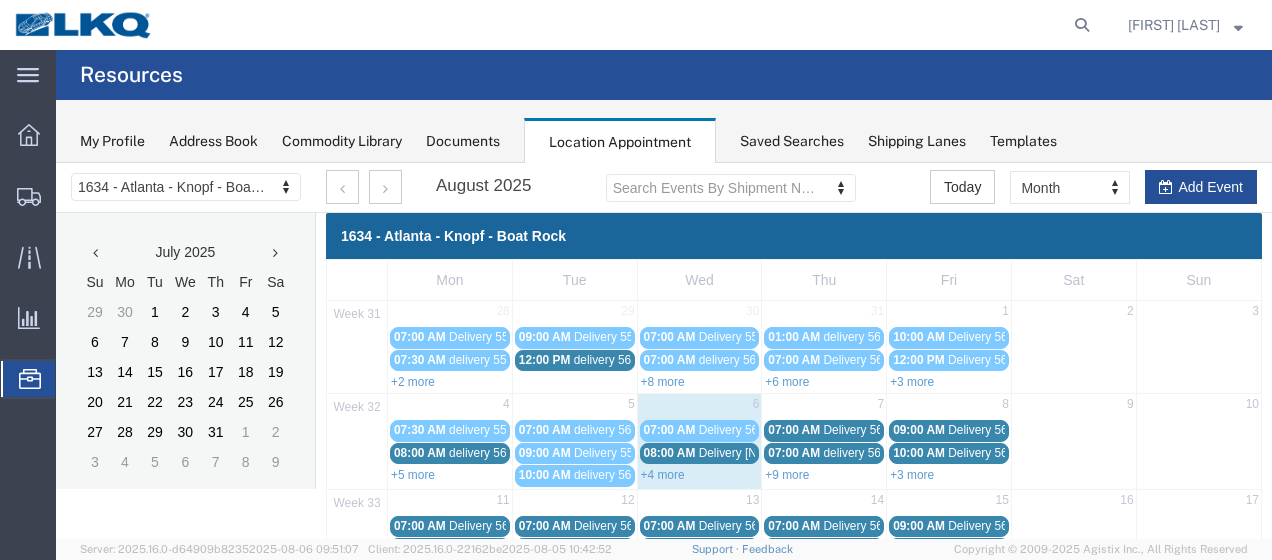 scroll, scrollTop: 119, scrollLeft: 0, axis: vertical 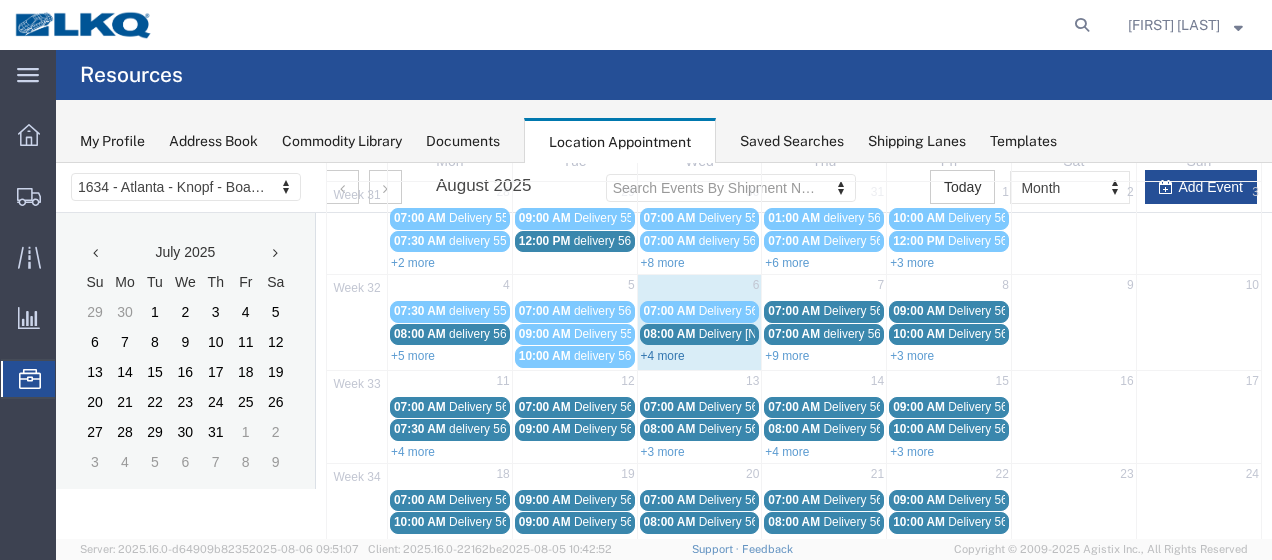 click on "+4 more" at bounding box center (663, 356) 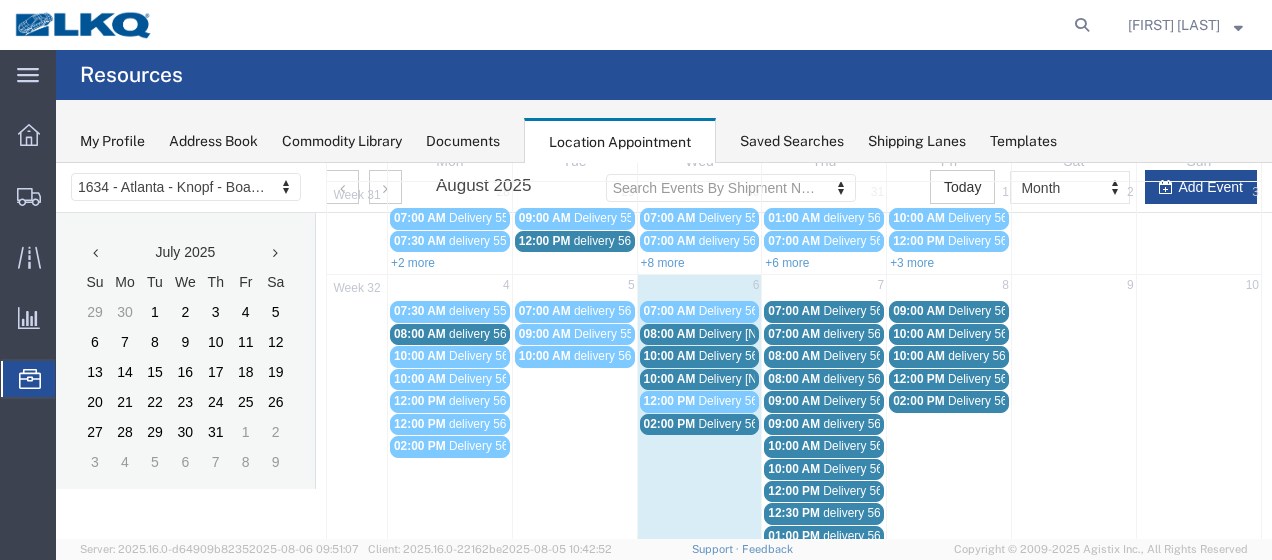 click on "02:00 PM" at bounding box center [670, 424] 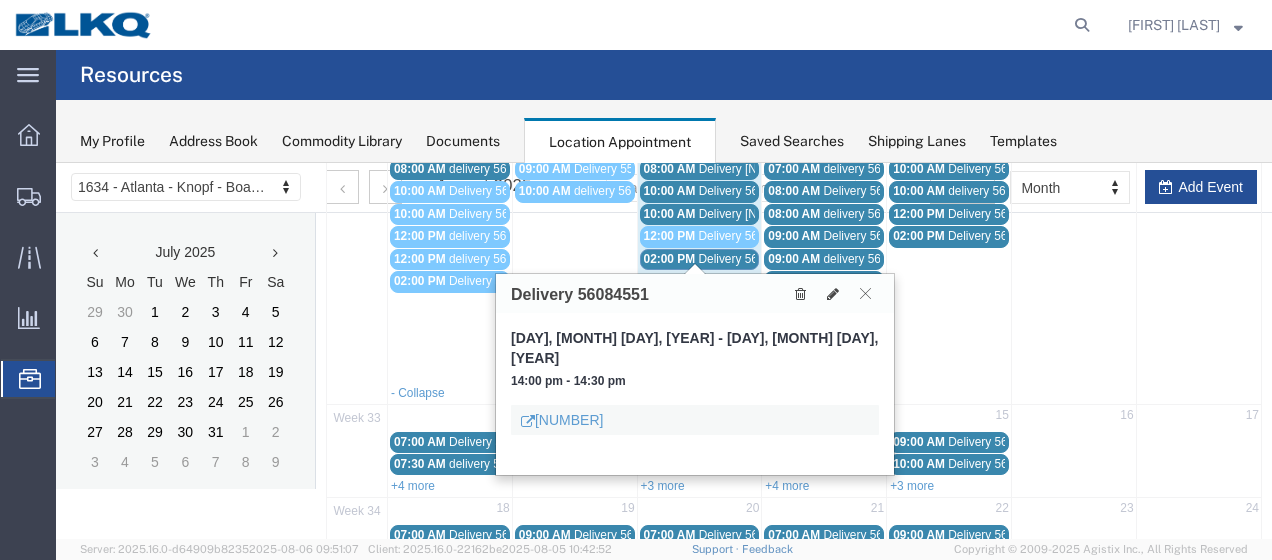 scroll, scrollTop: 319, scrollLeft: 0, axis: vertical 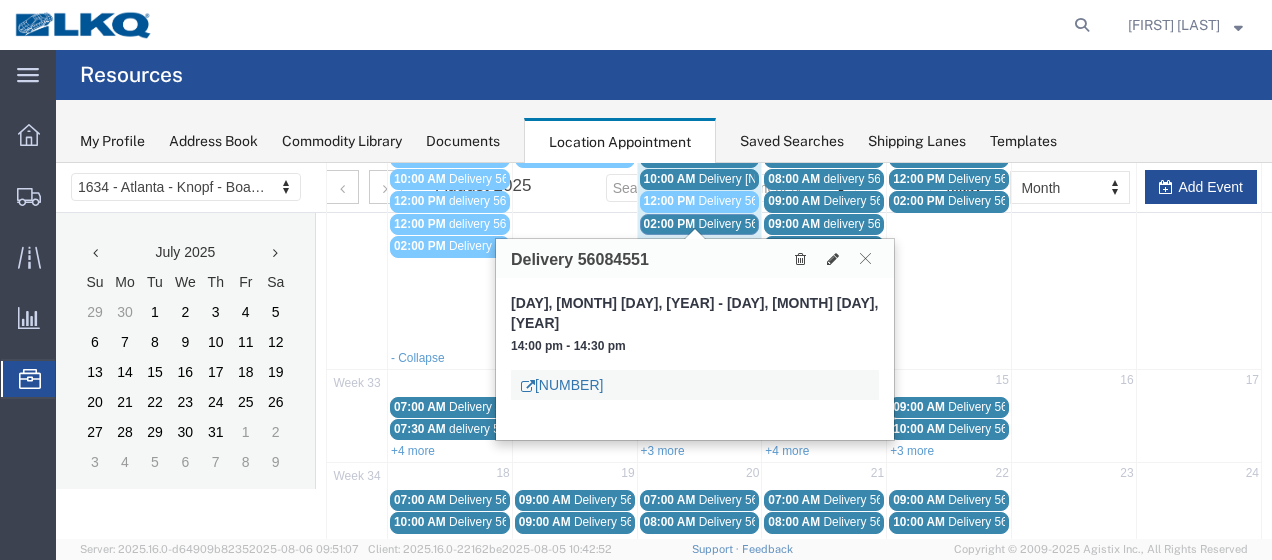 click on "[NUMBER]" at bounding box center [562, 385] 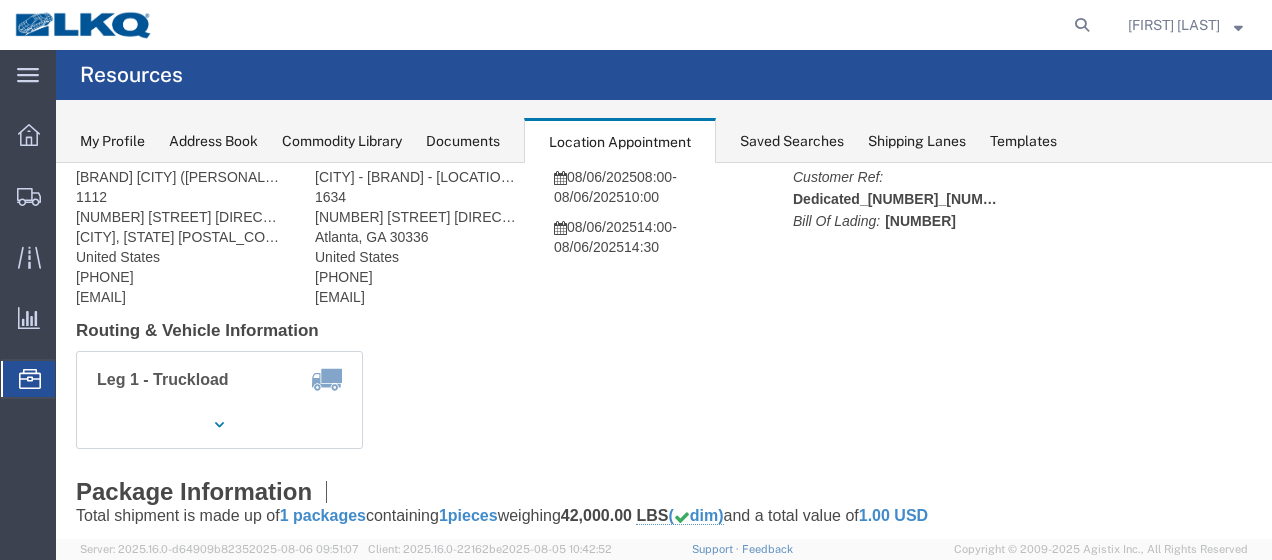 scroll, scrollTop: 100, scrollLeft: 0, axis: vertical 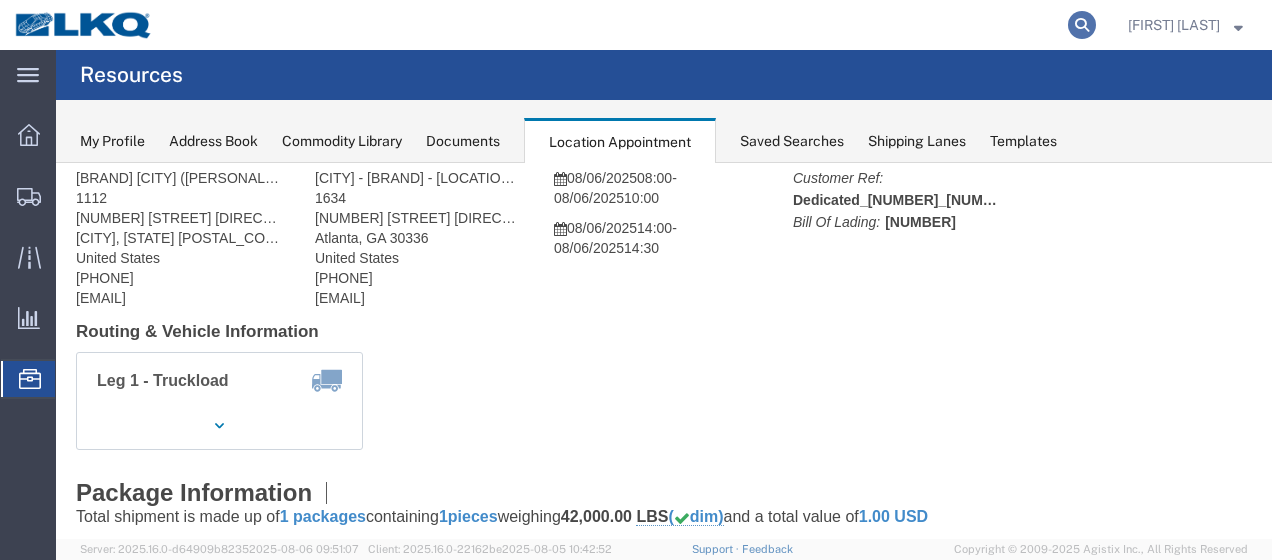 click 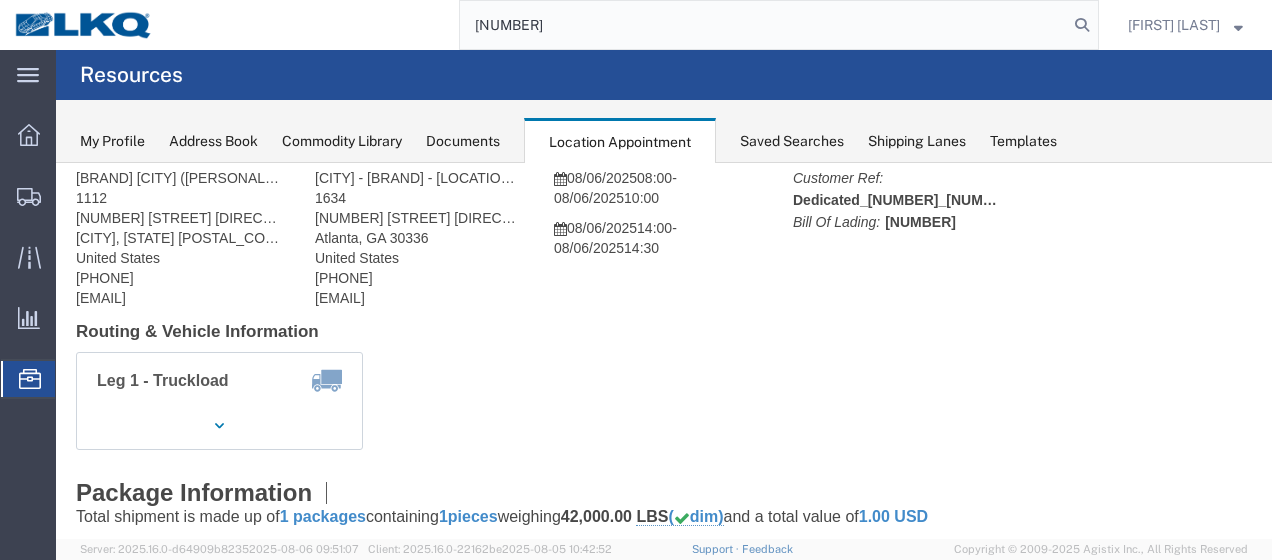 type on "[NUMBER]" 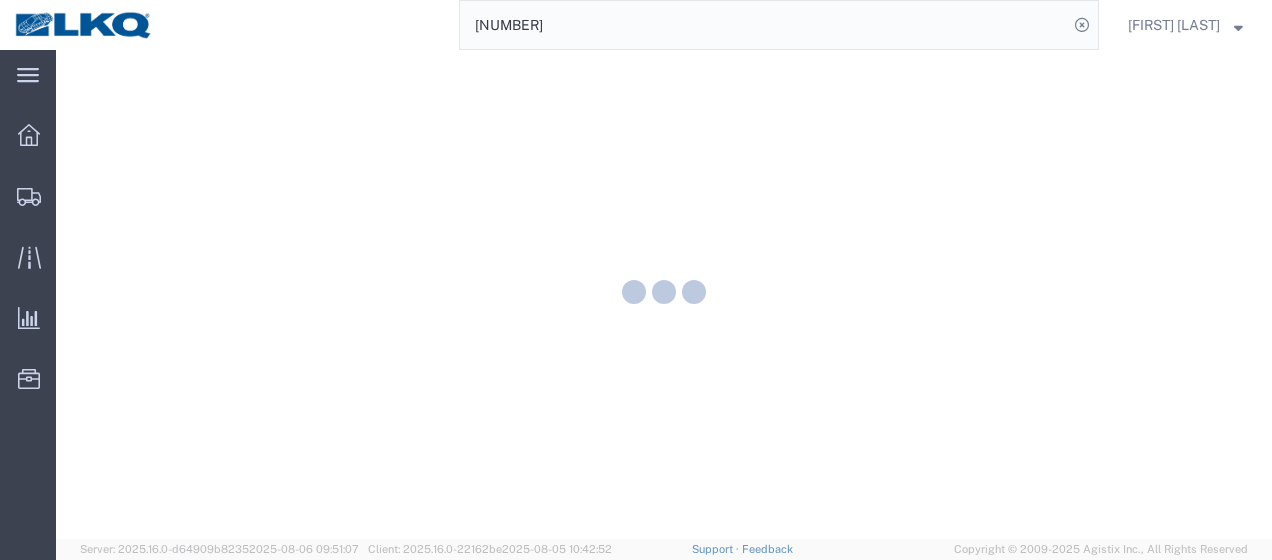 scroll, scrollTop: 0, scrollLeft: 0, axis: both 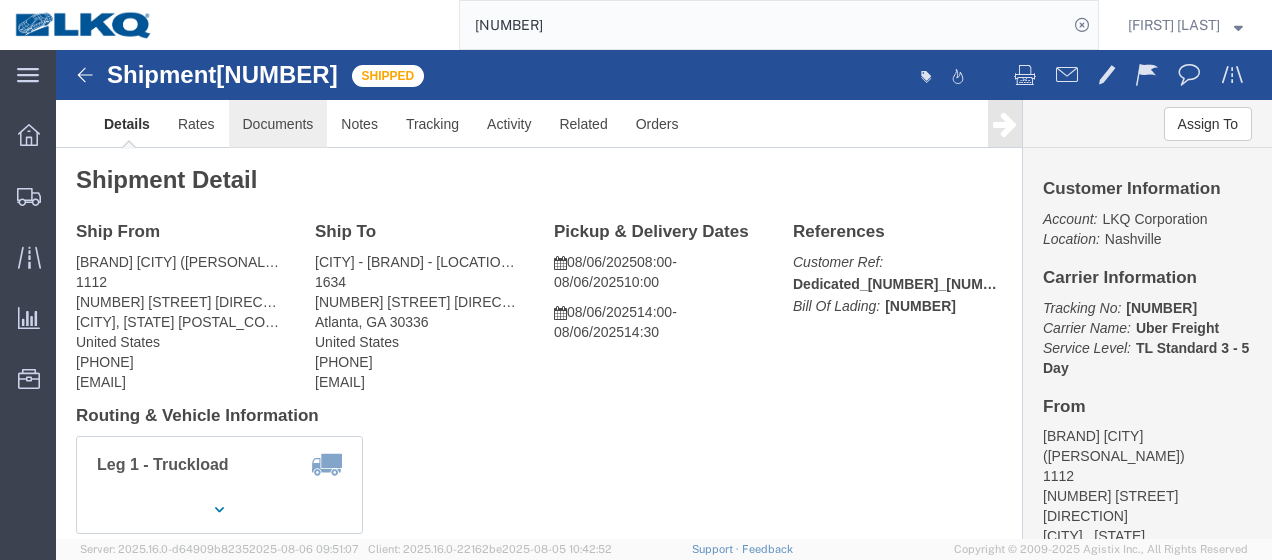 click on "Documents" 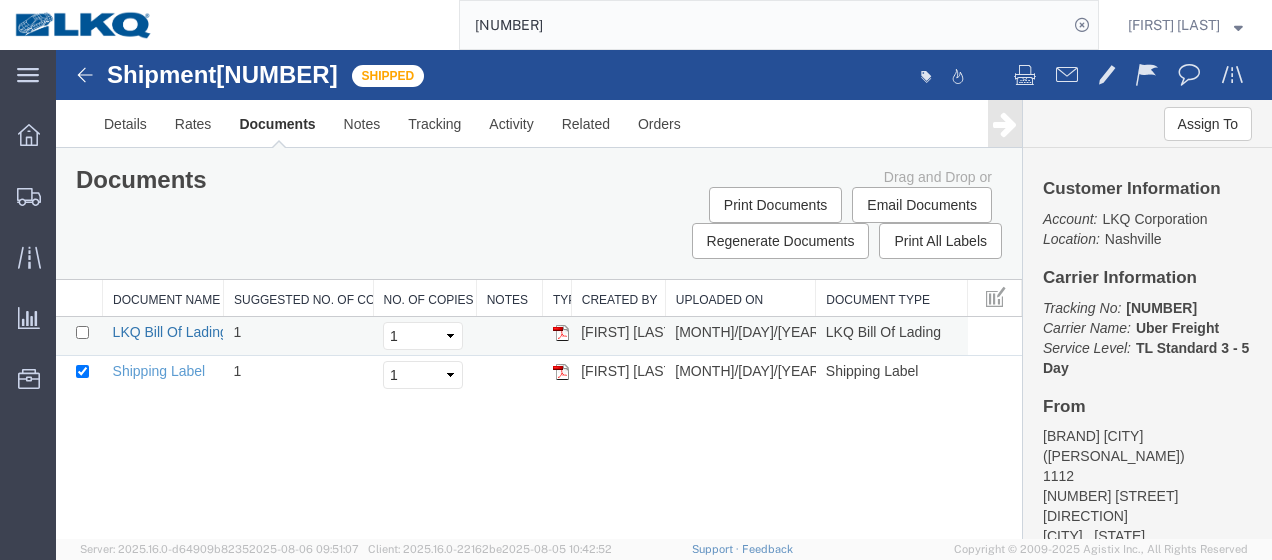 click on "LKQ Bill Of Lading" at bounding box center (170, 332) 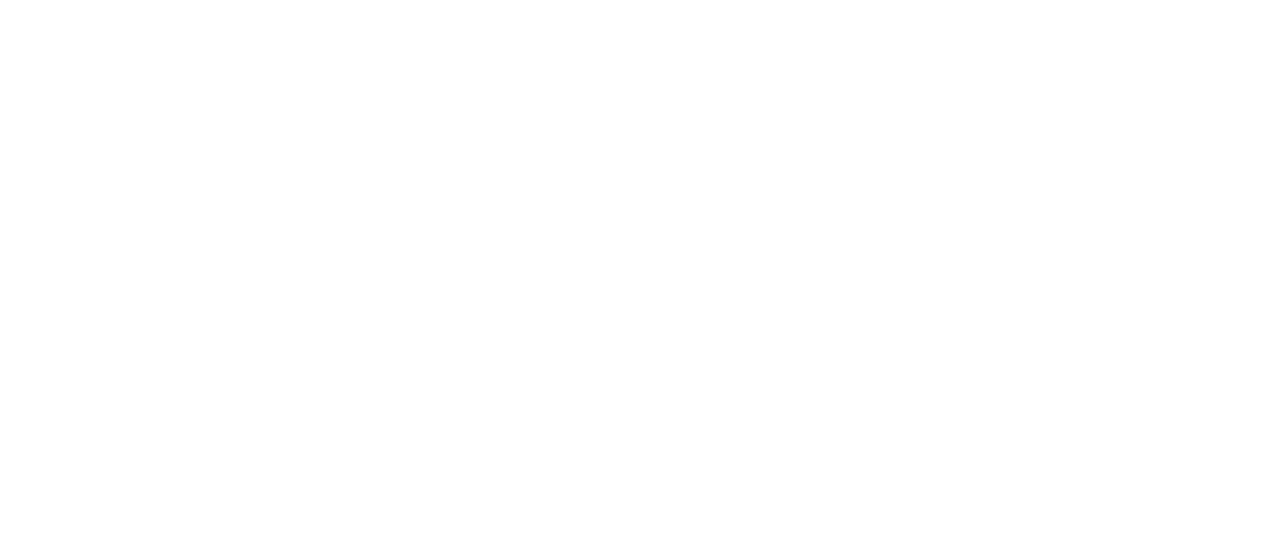scroll, scrollTop: 0, scrollLeft: 0, axis: both 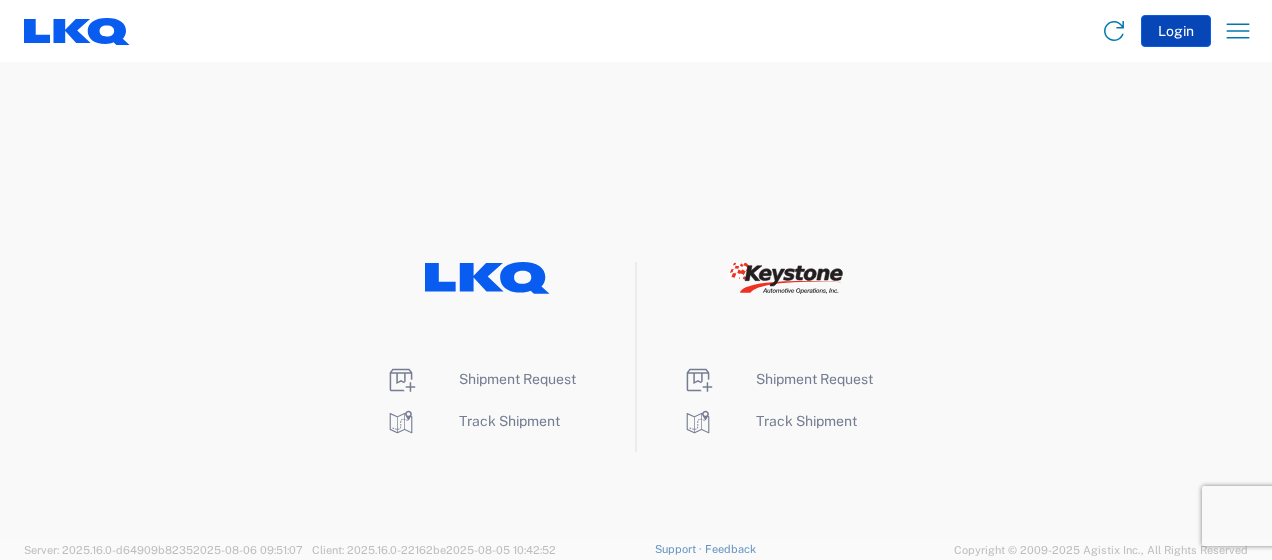 click on "Login" 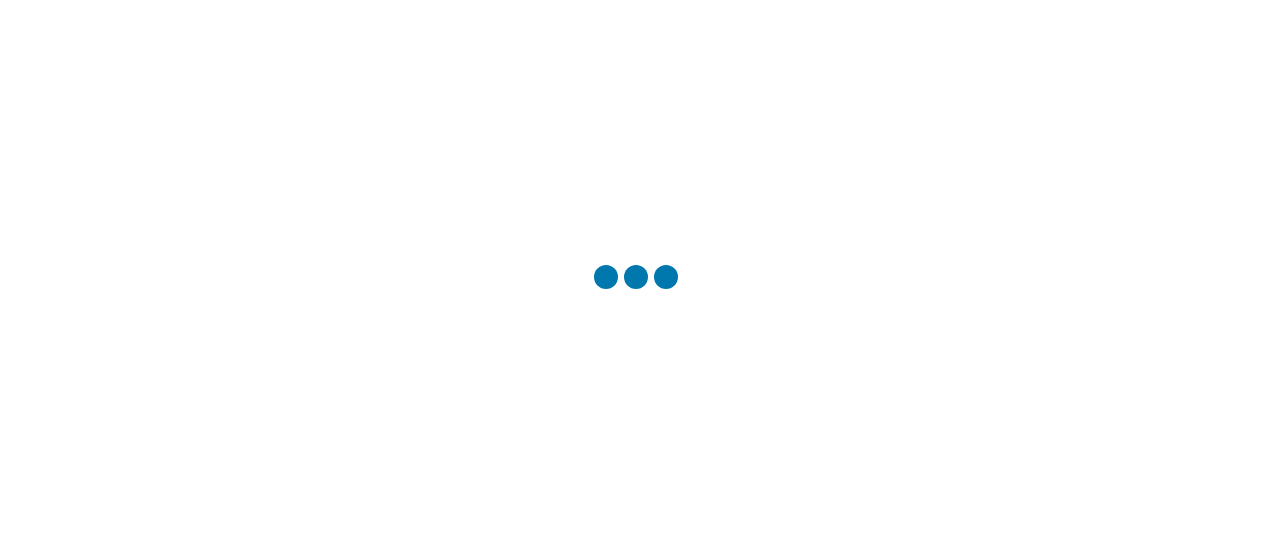 scroll, scrollTop: 0, scrollLeft: 0, axis: both 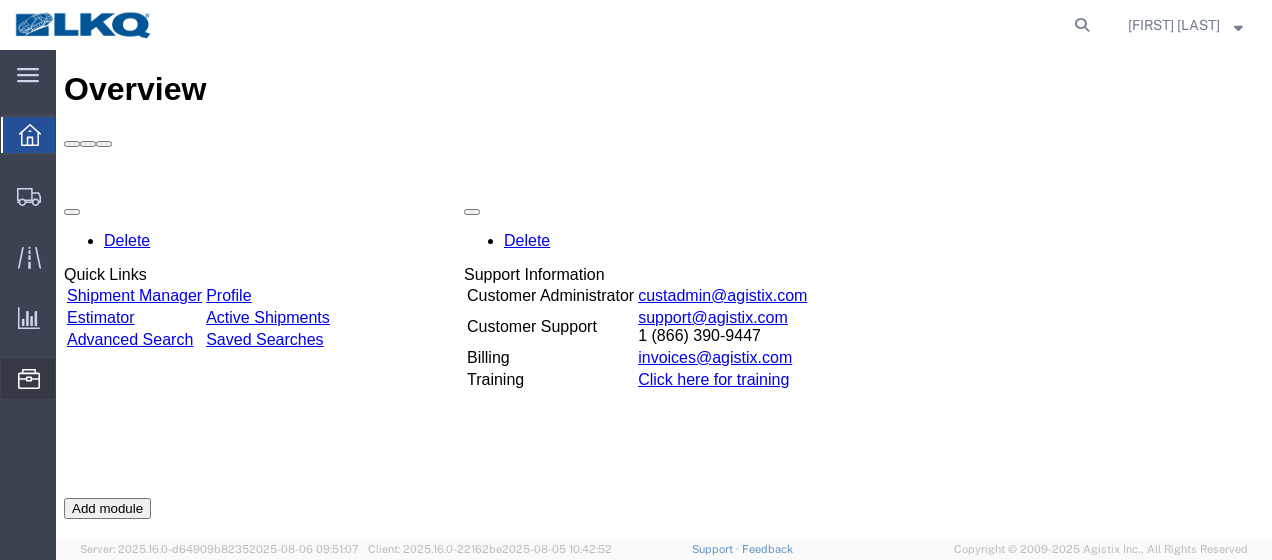 click on "Location Appointment" 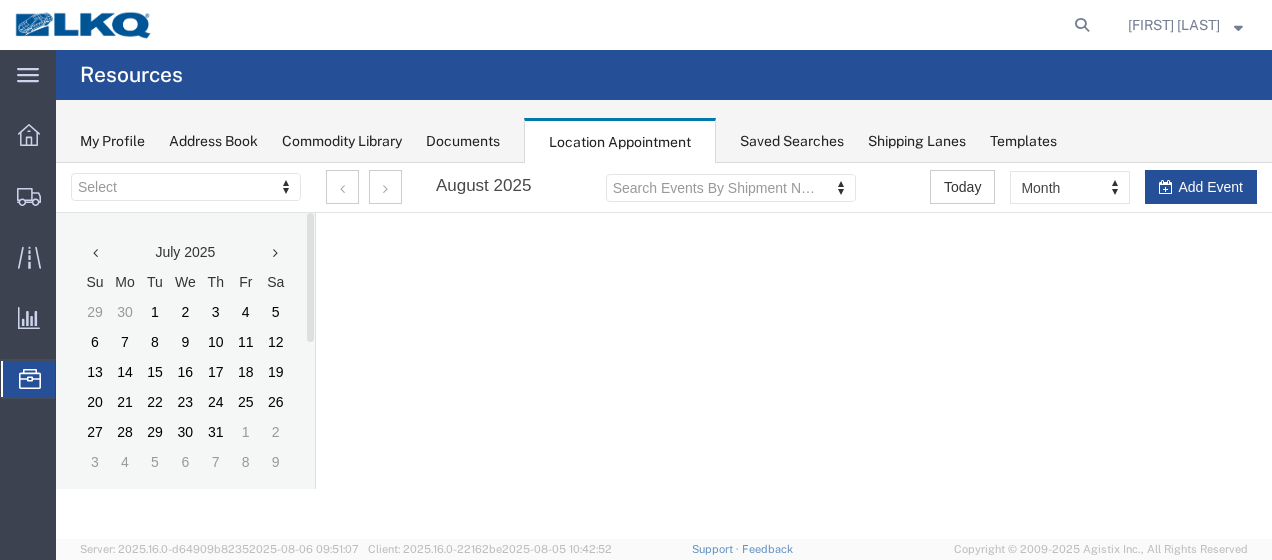 scroll, scrollTop: 0, scrollLeft: 0, axis: both 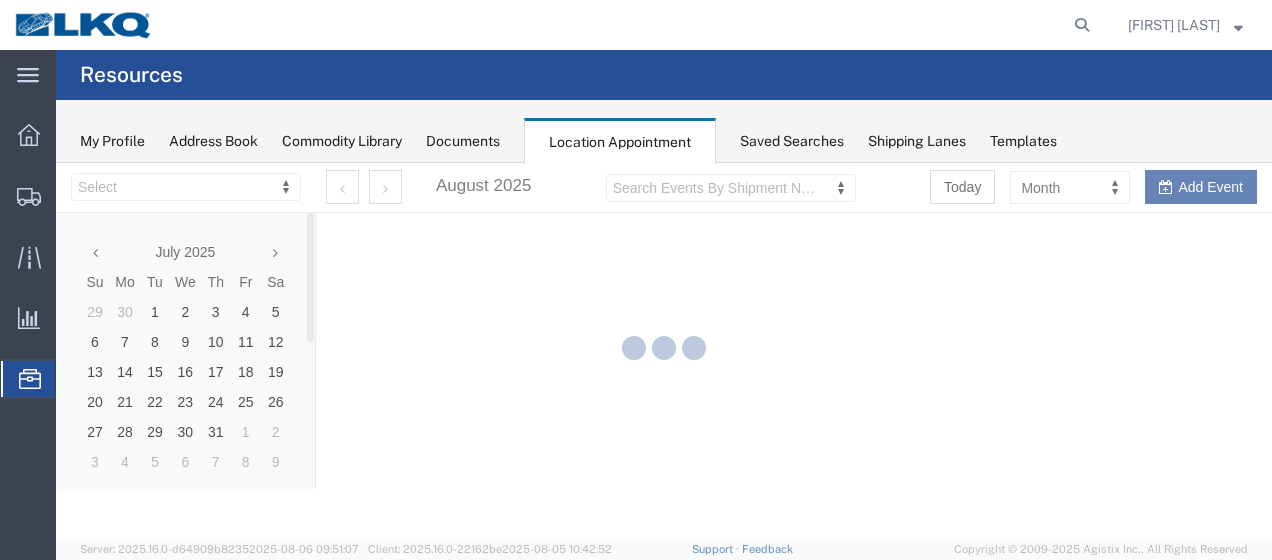 select on "28712" 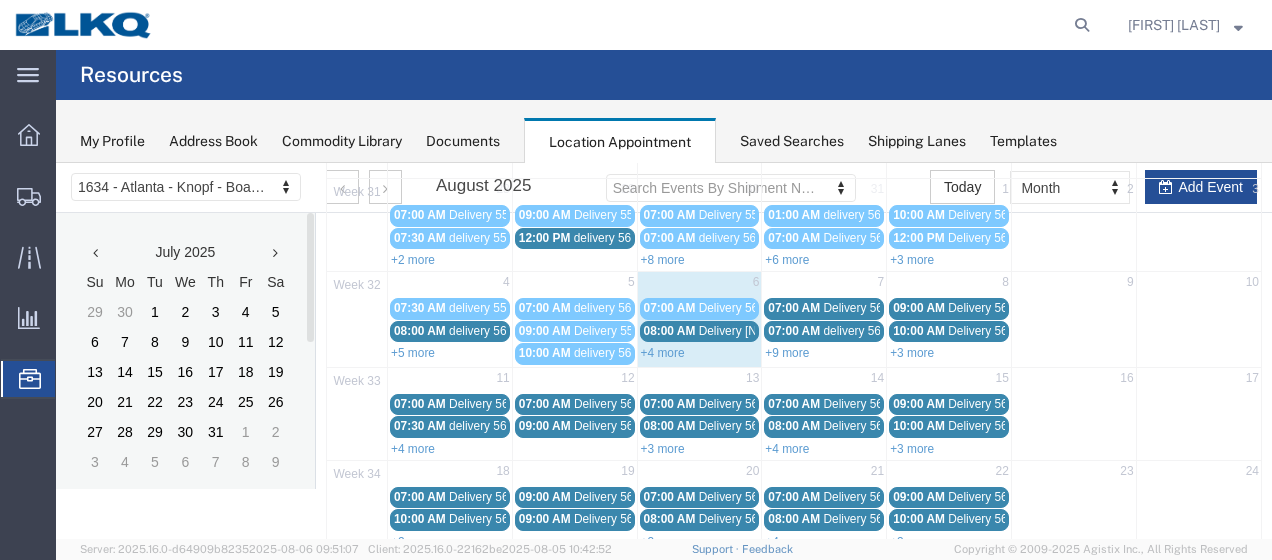 scroll, scrollTop: 200, scrollLeft: 0, axis: vertical 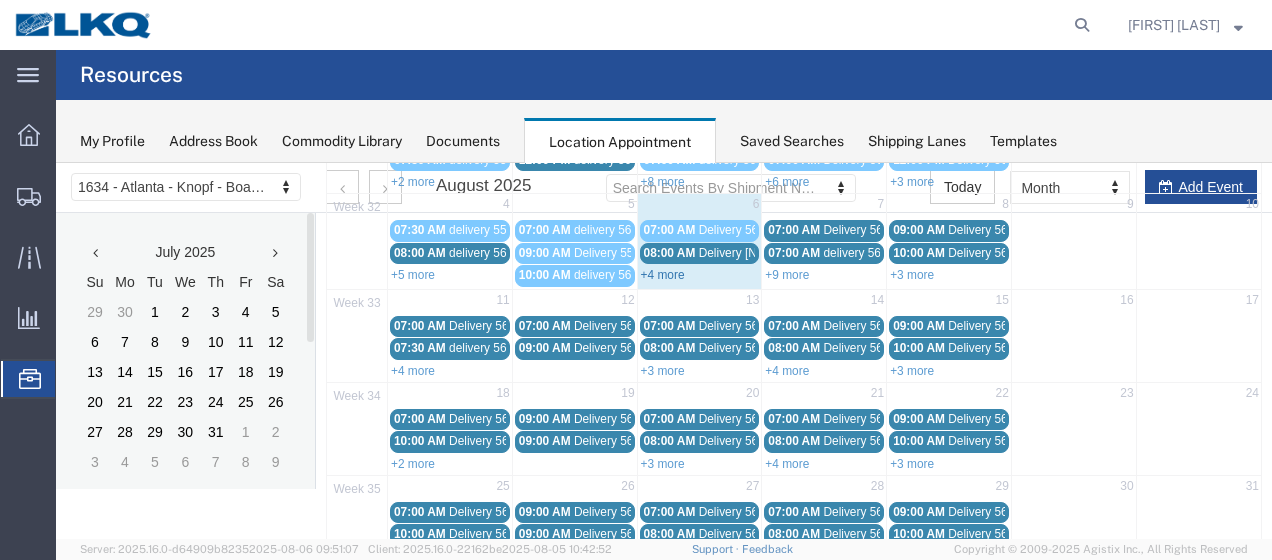 click on "+4 more" at bounding box center [663, 275] 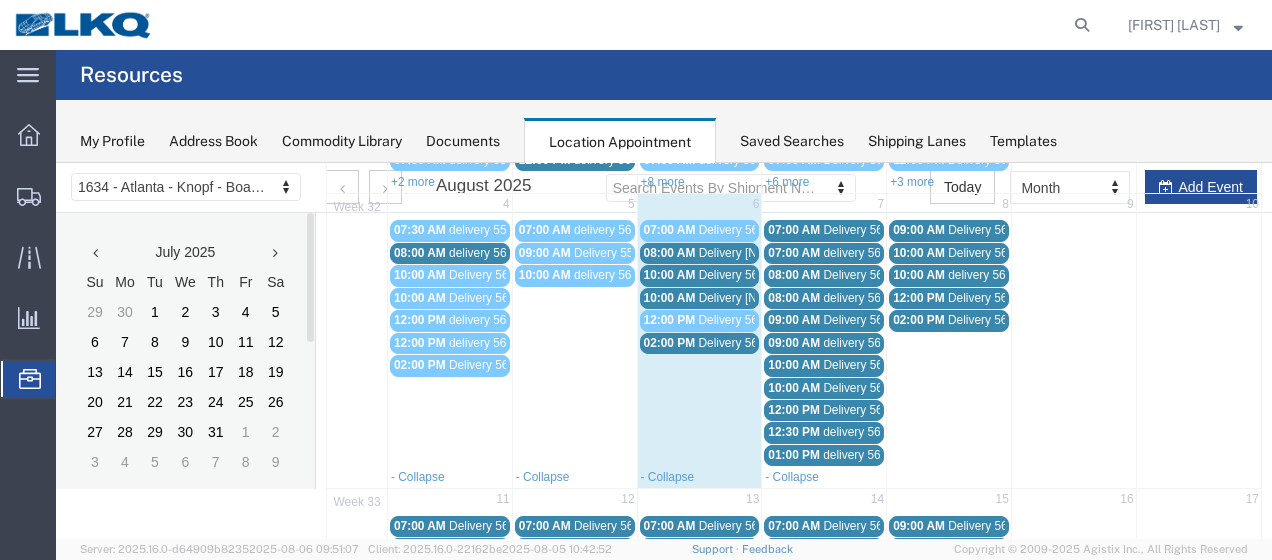 click on "02:00 PM" at bounding box center (670, 343) 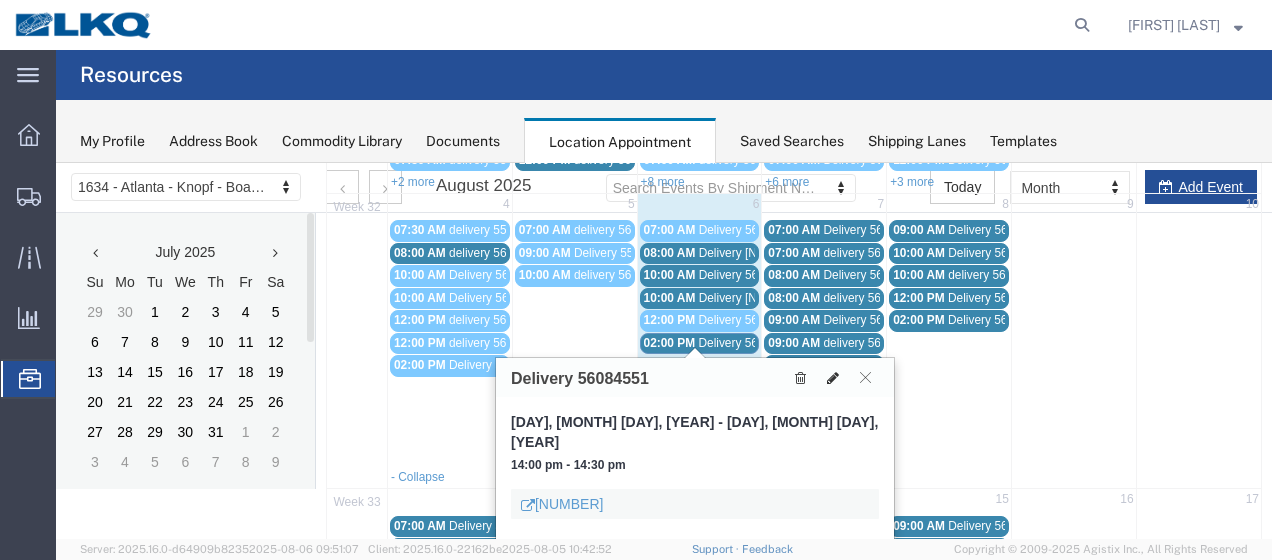 click at bounding box center [833, 378] 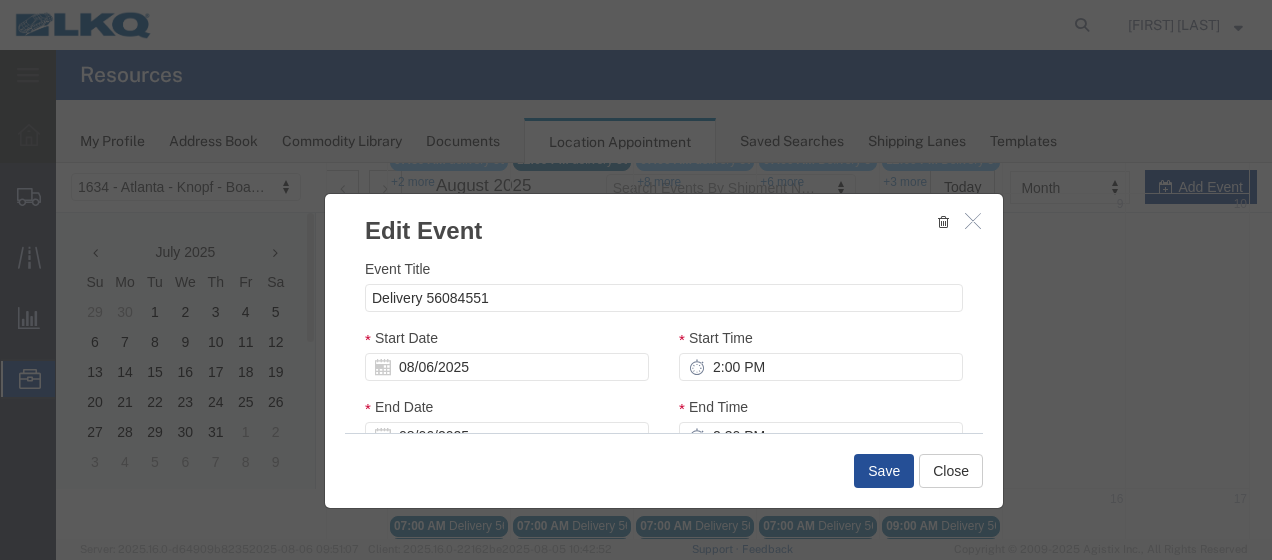 select 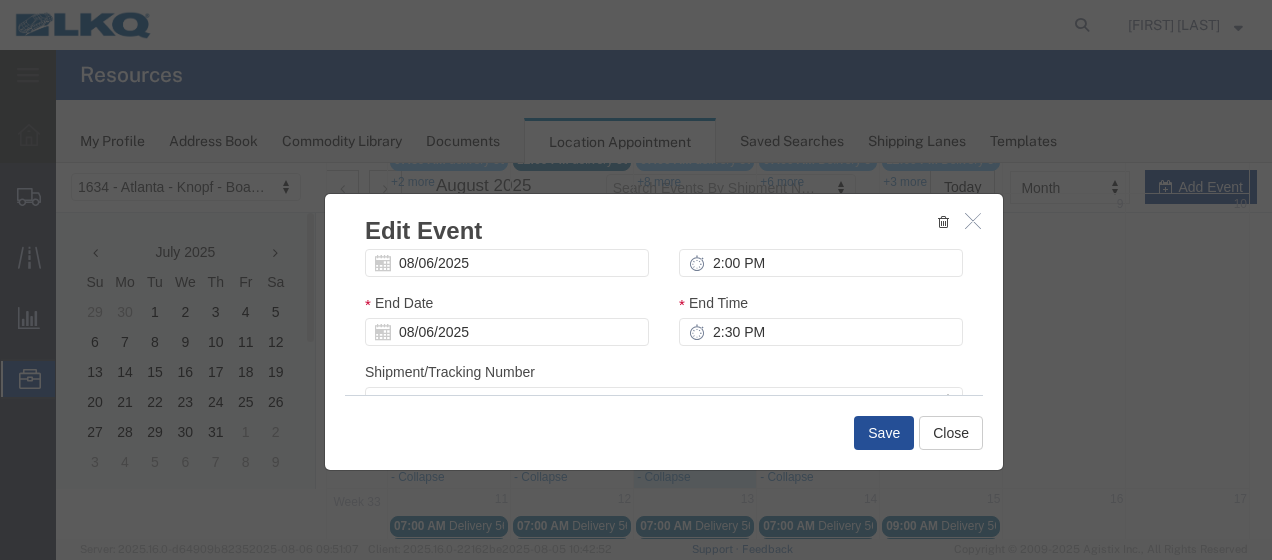scroll, scrollTop: 258, scrollLeft: 0, axis: vertical 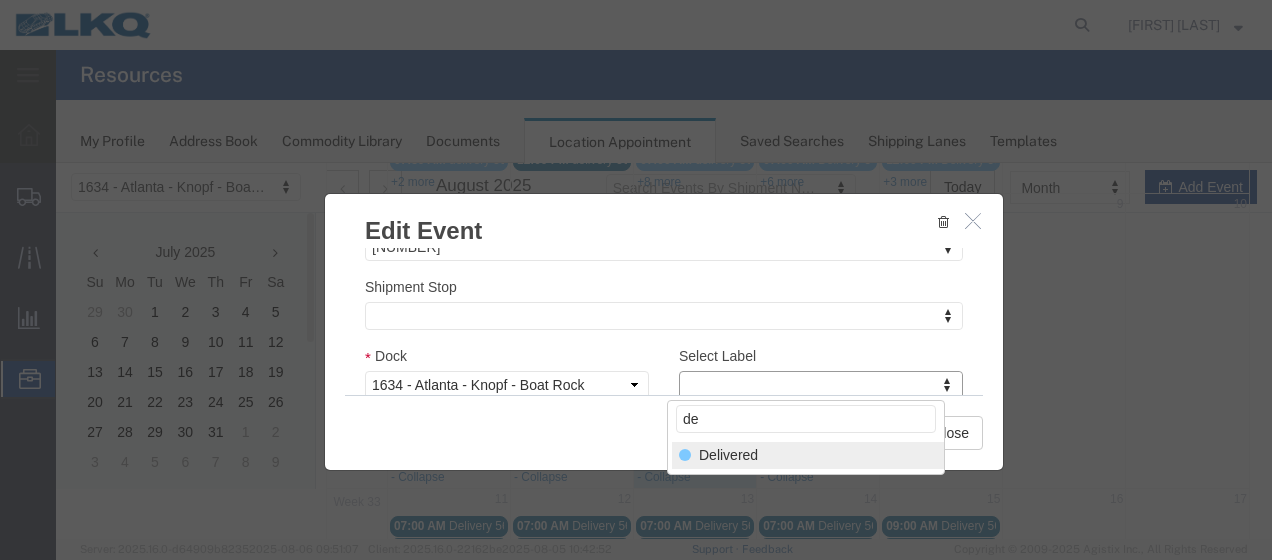 type on "de" 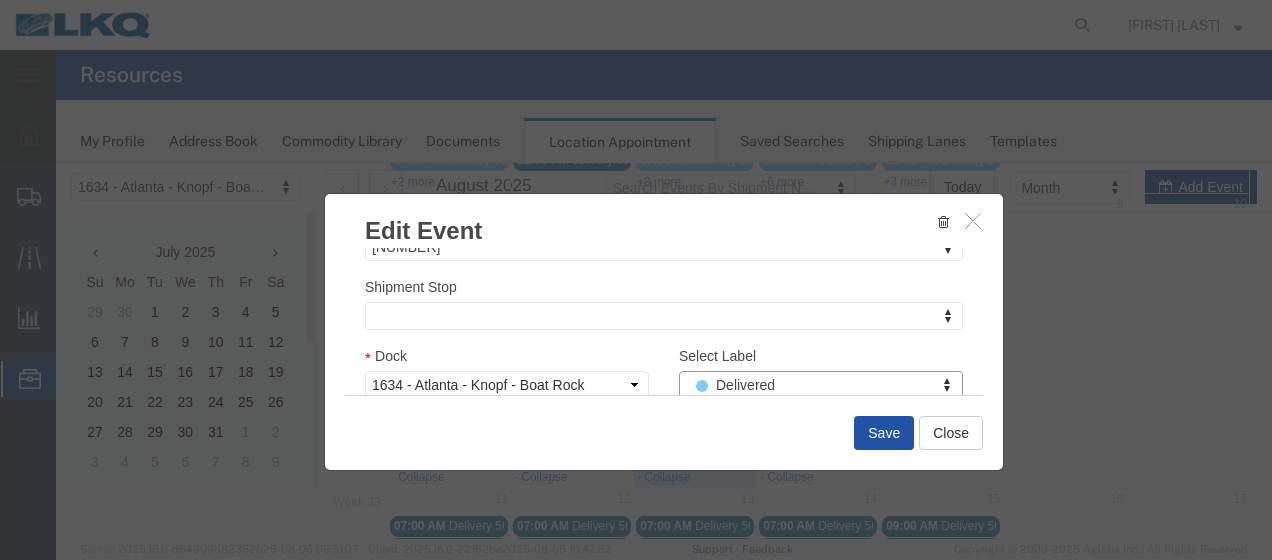 click on "Save" at bounding box center (884, 433) 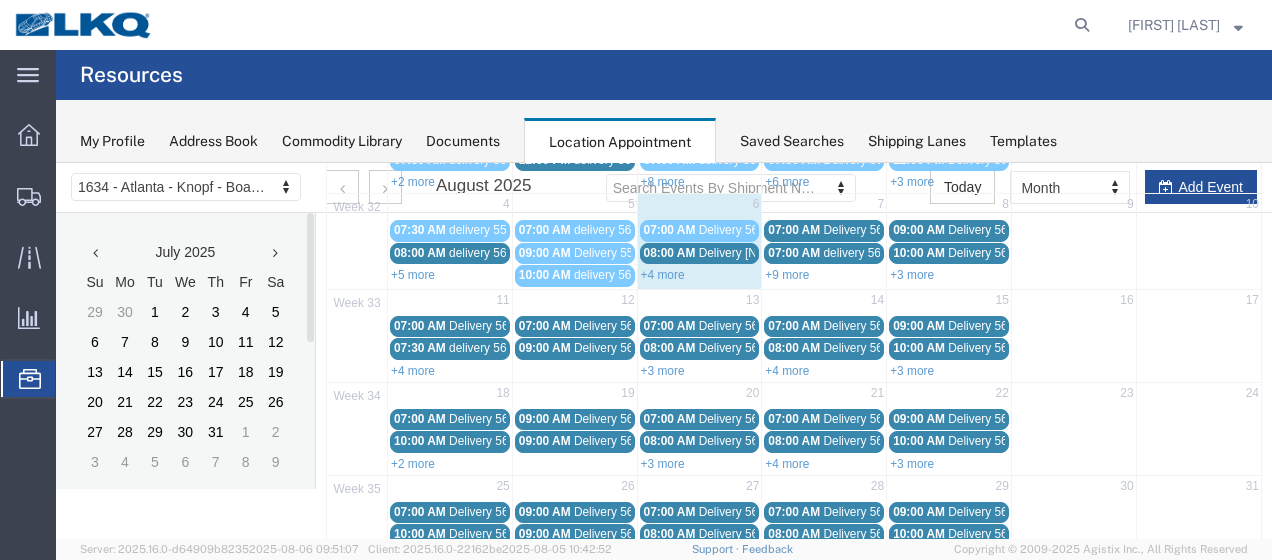 scroll, scrollTop: 119, scrollLeft: 0, axis: vertical 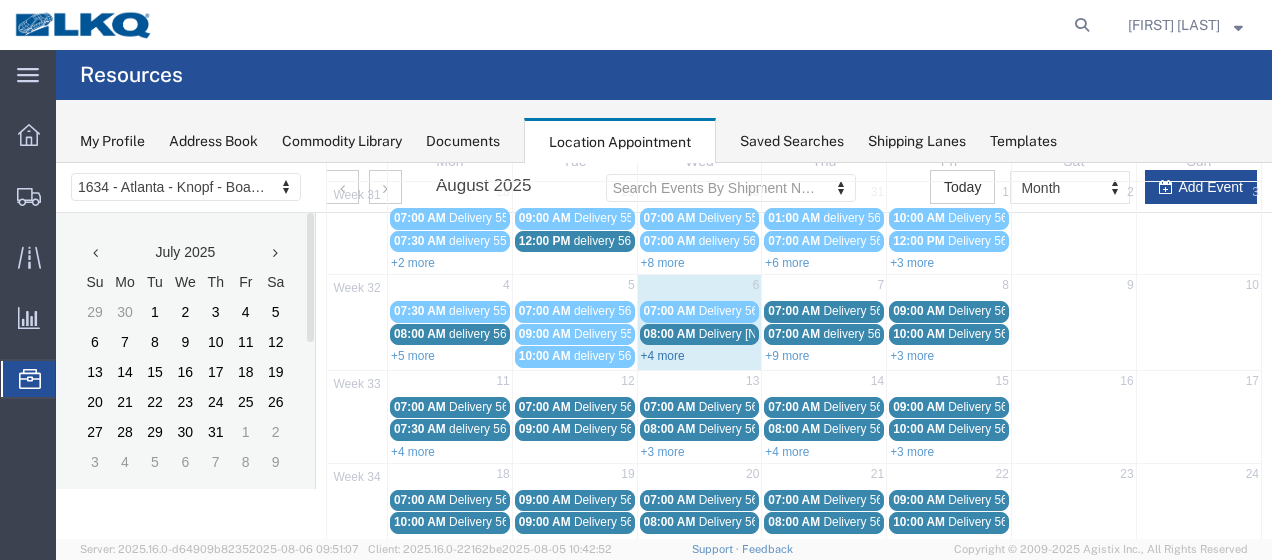 click on "+4 more" at bounding box center (663, 356) 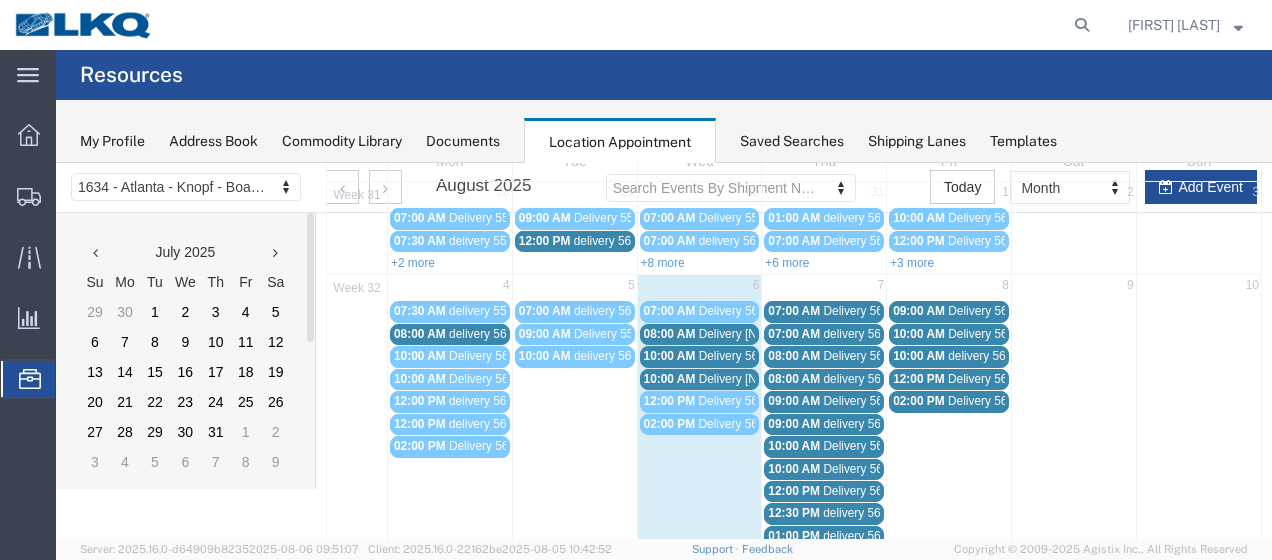 click on "08:00 AM" at bounding box center (670, 334) 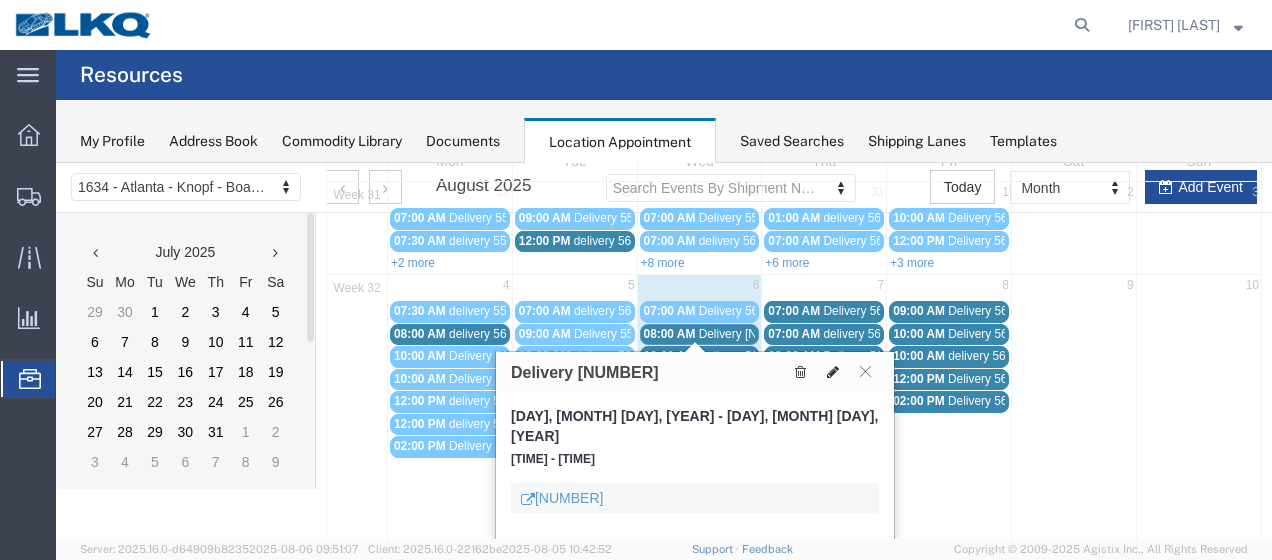 click at bounding box center [833, 372] 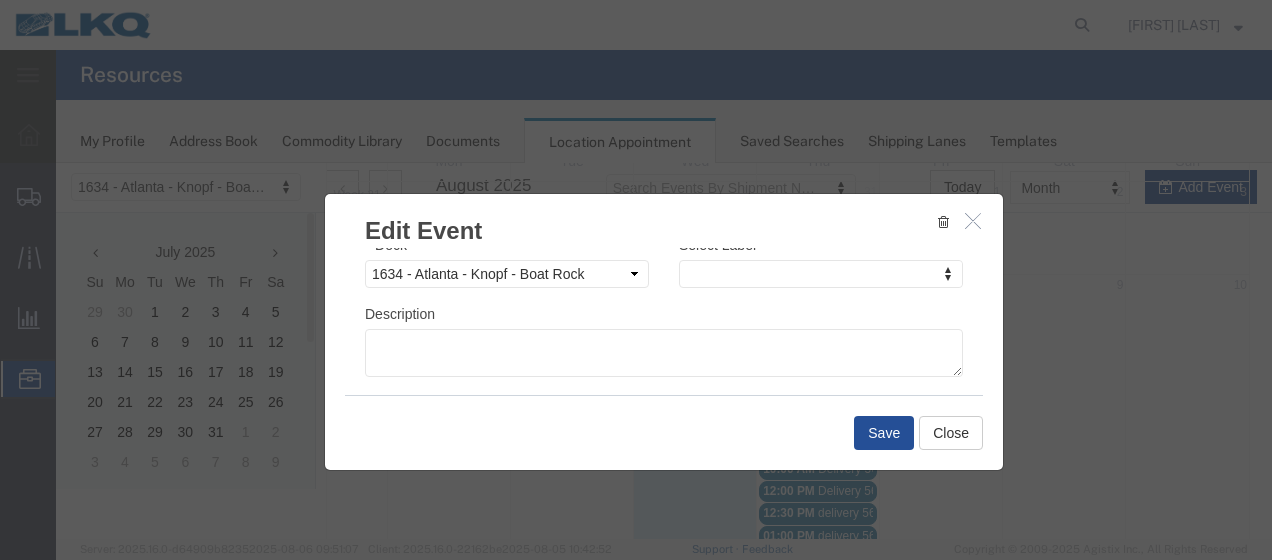 scroll, scrollTop: 386, scrollLeft: 0, axis: vertical 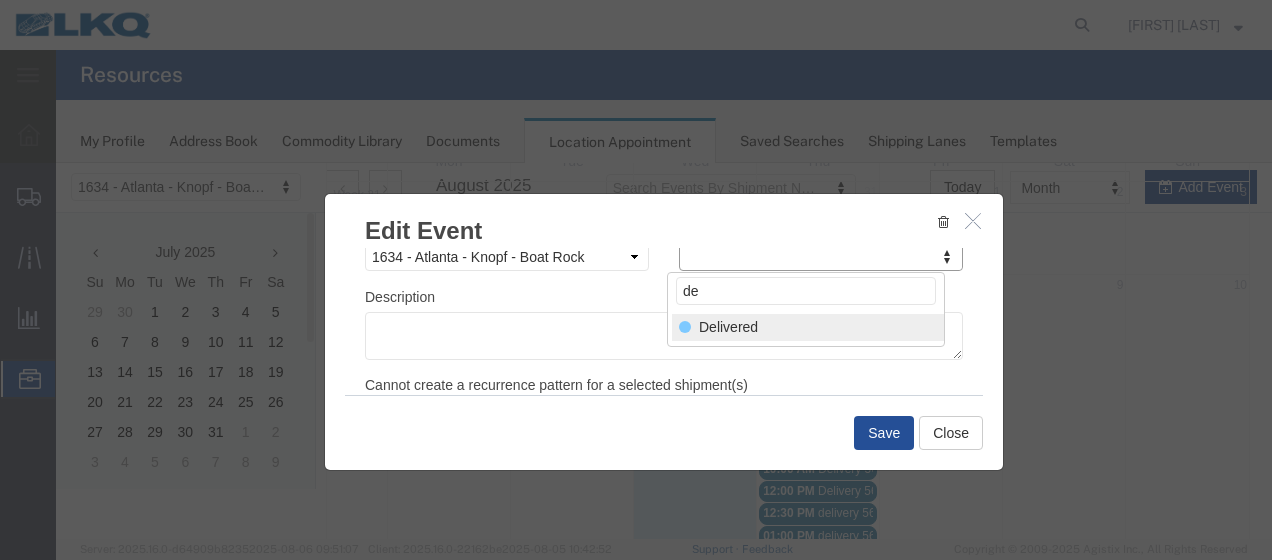 type on "de" 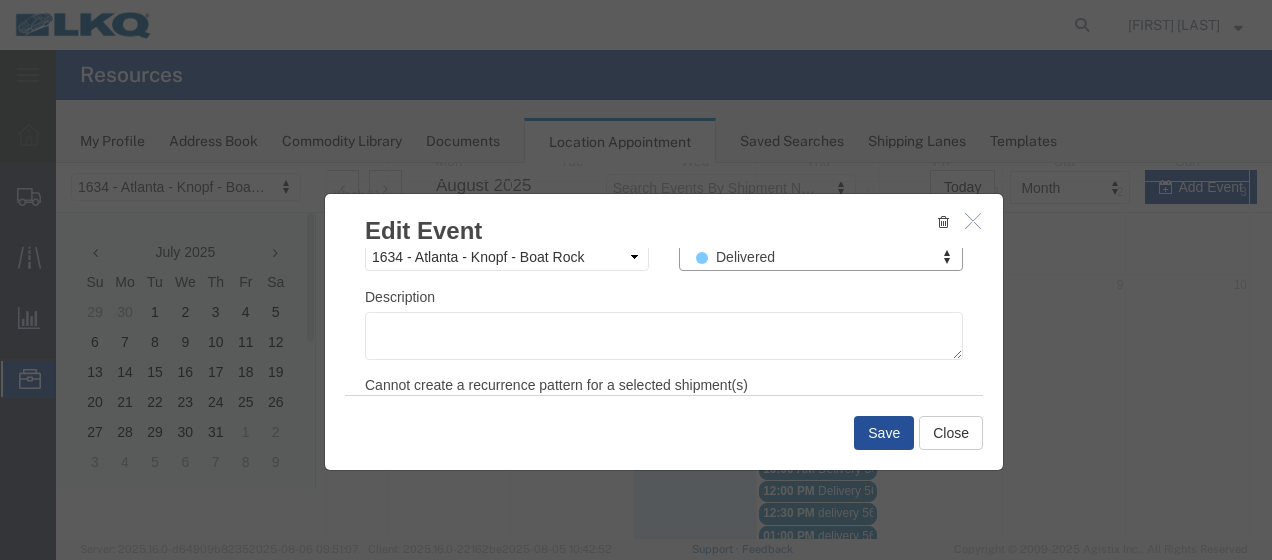 scroll, scrollTop: 308, scrollLeft: 0, axis: vertical 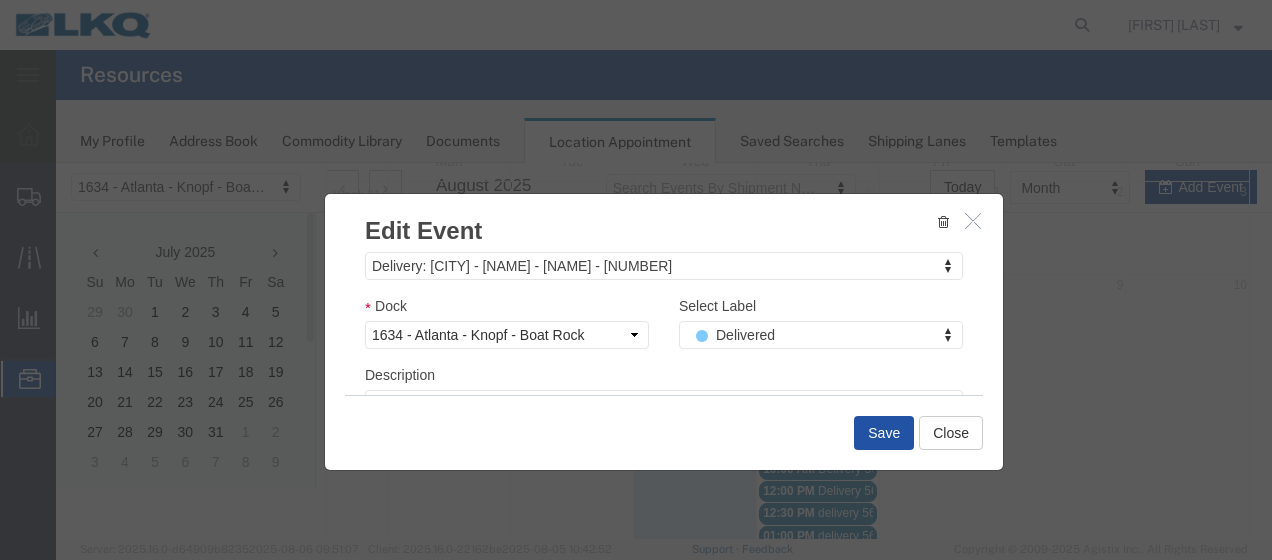 click on "Save" at bounding box center (884, 433) 